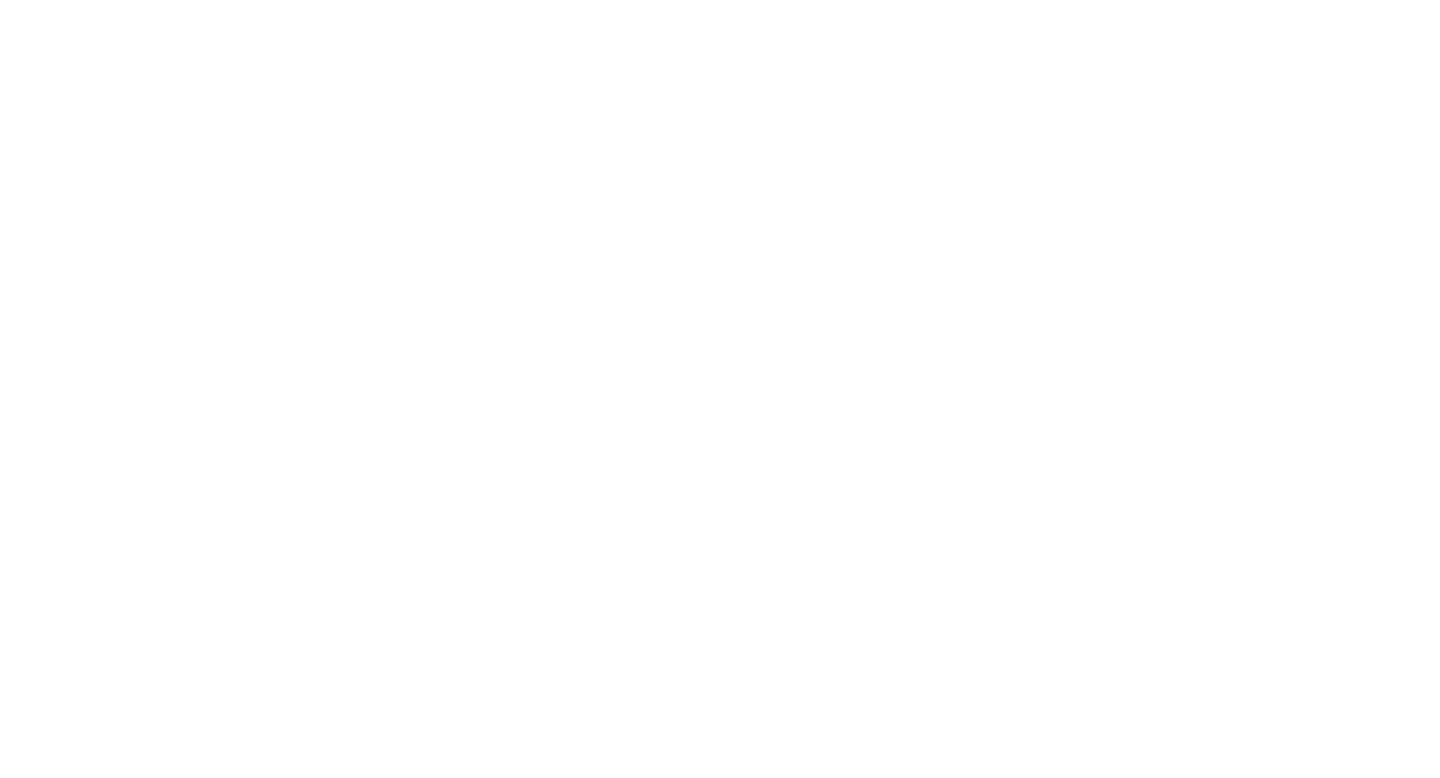 scroll, scrollTop: 0, scrollLeft: 0, axis: both 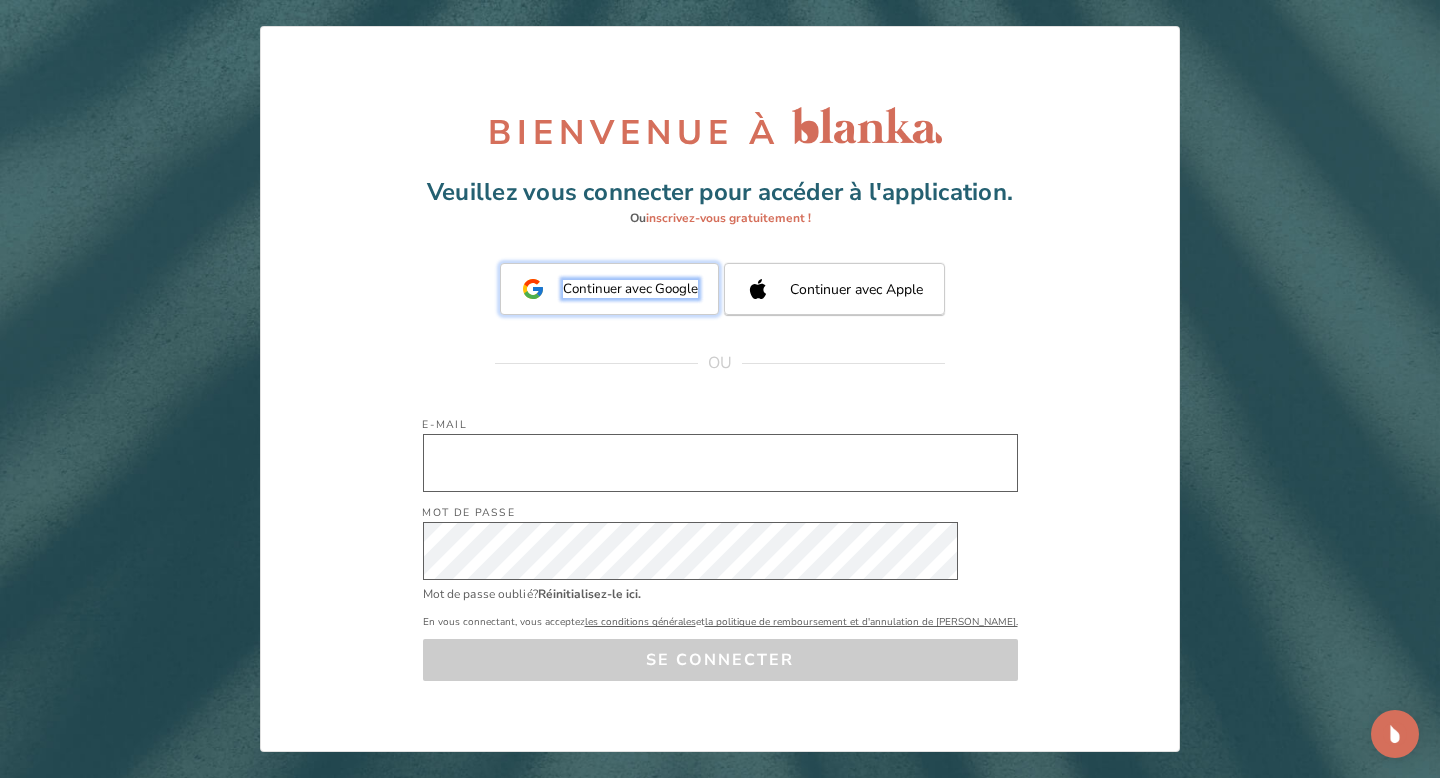 click on "Continuer avec Google" at bounding box center (630, 289) 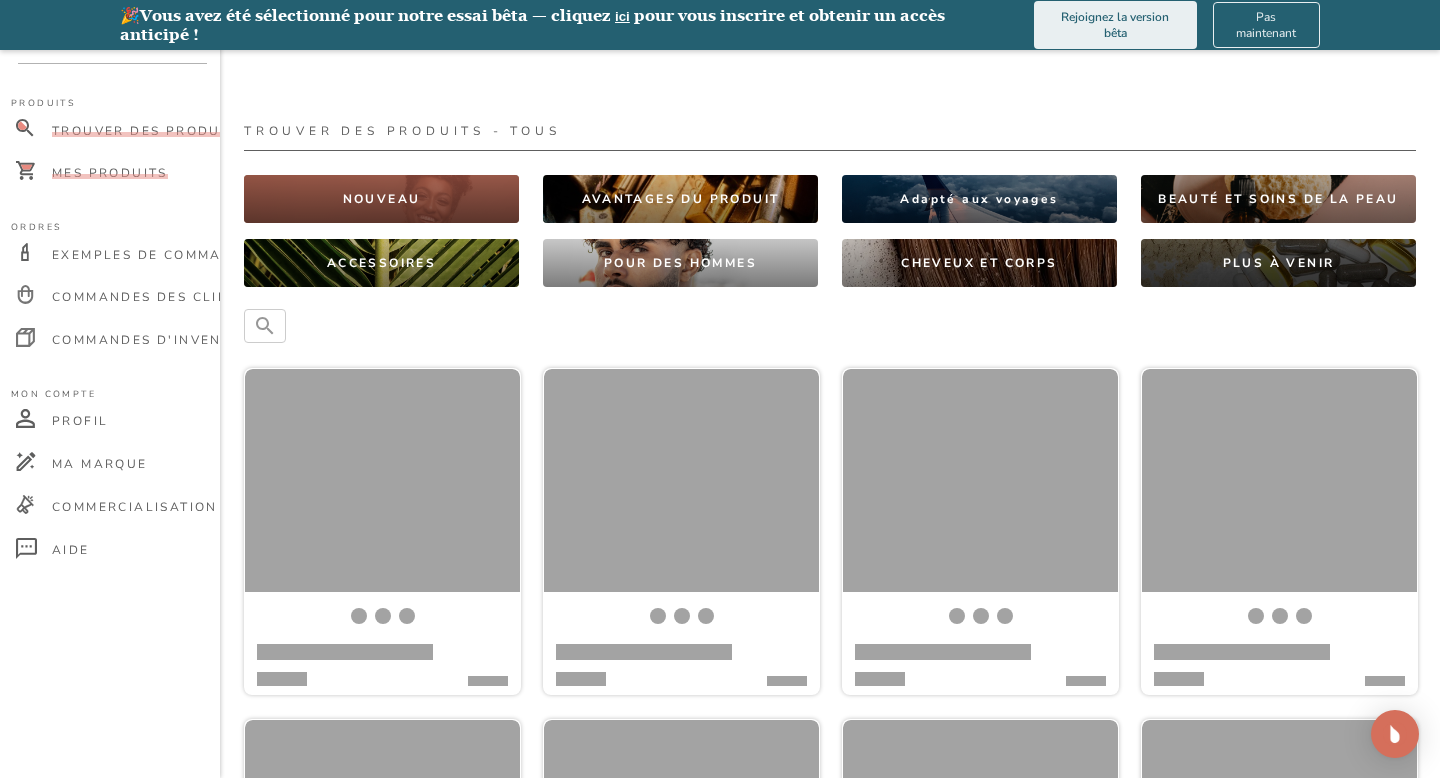 click on "Mes produits" at bounding box center [110, 173] 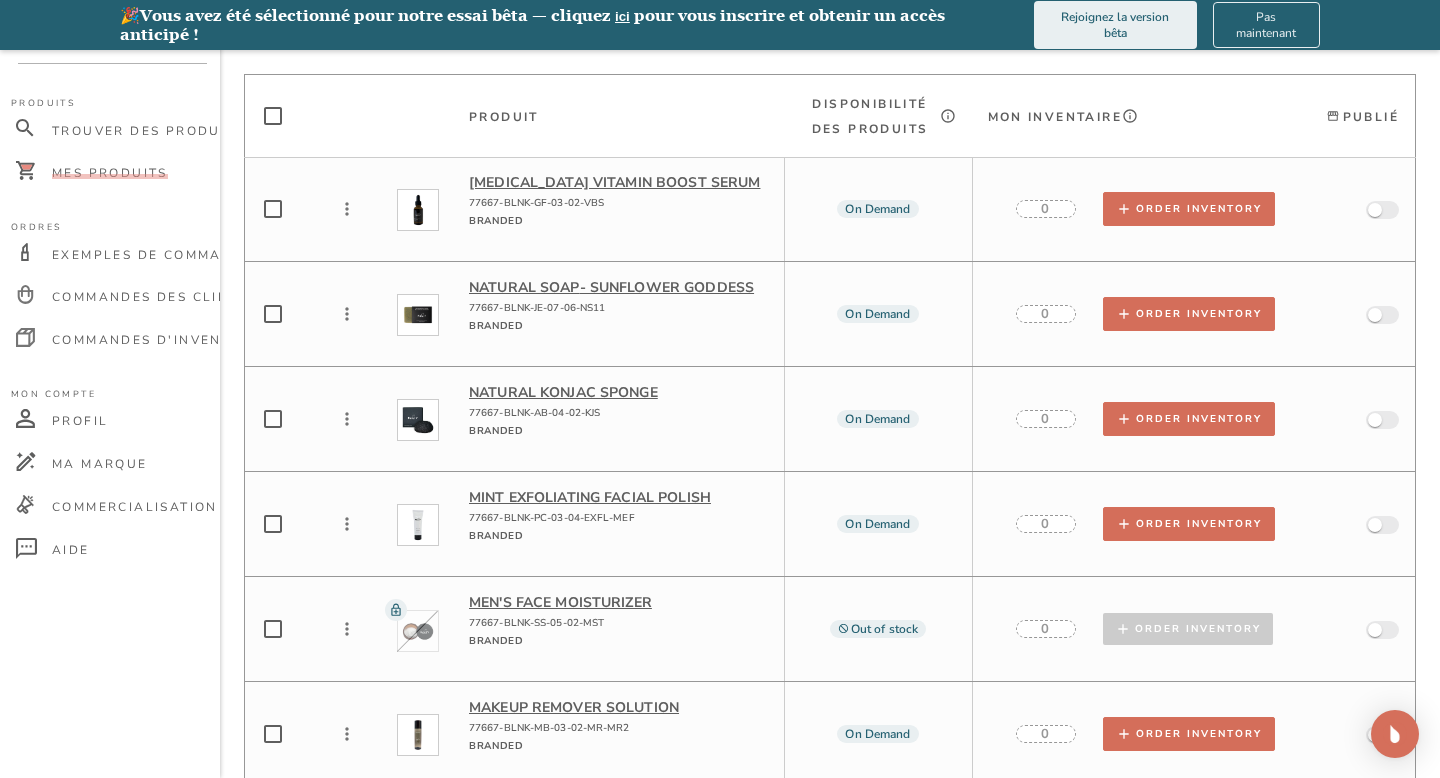 scroll, scrollTop: 1629, scrollLeft: 0, axis: vertical 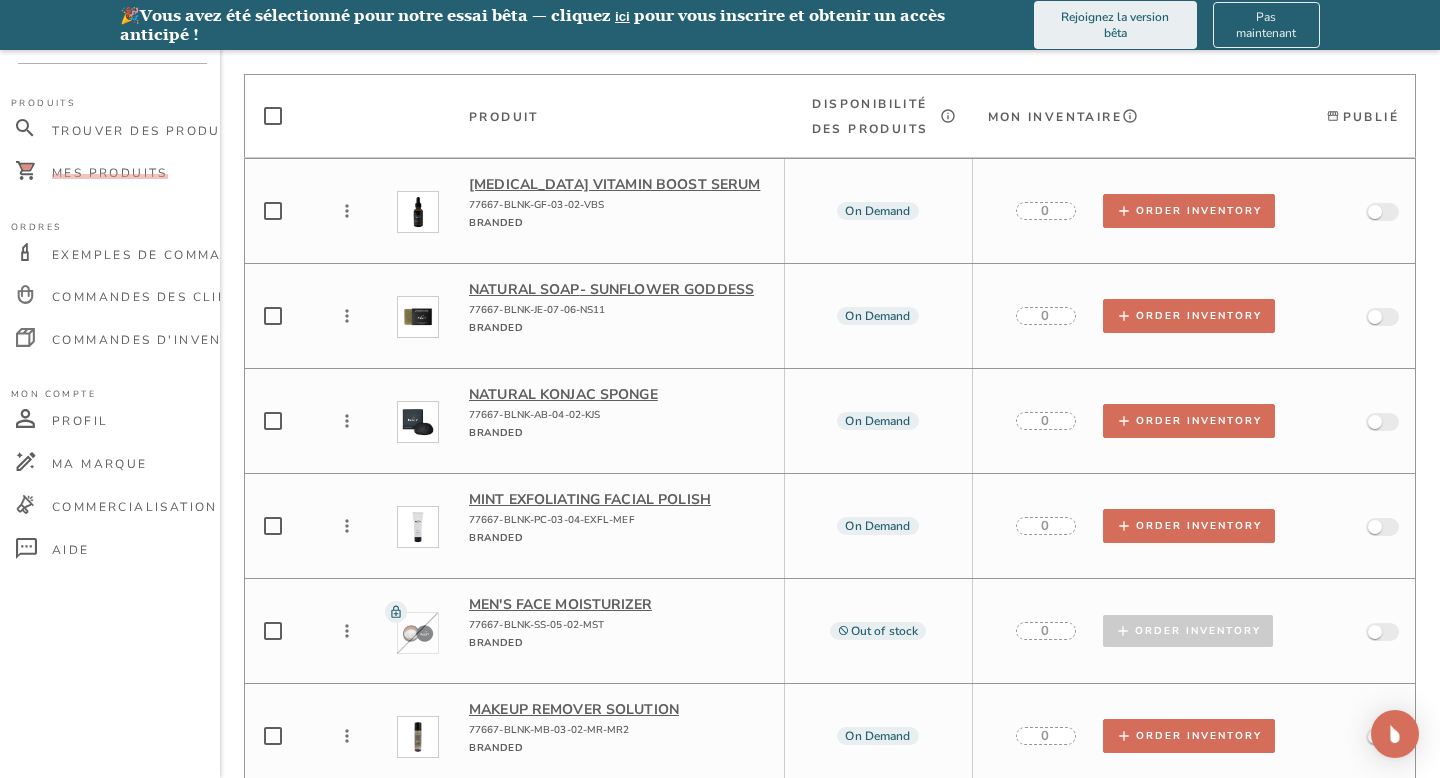 click on "Mint Exfoliating Facial Polish" at bounding box center [618, 499] 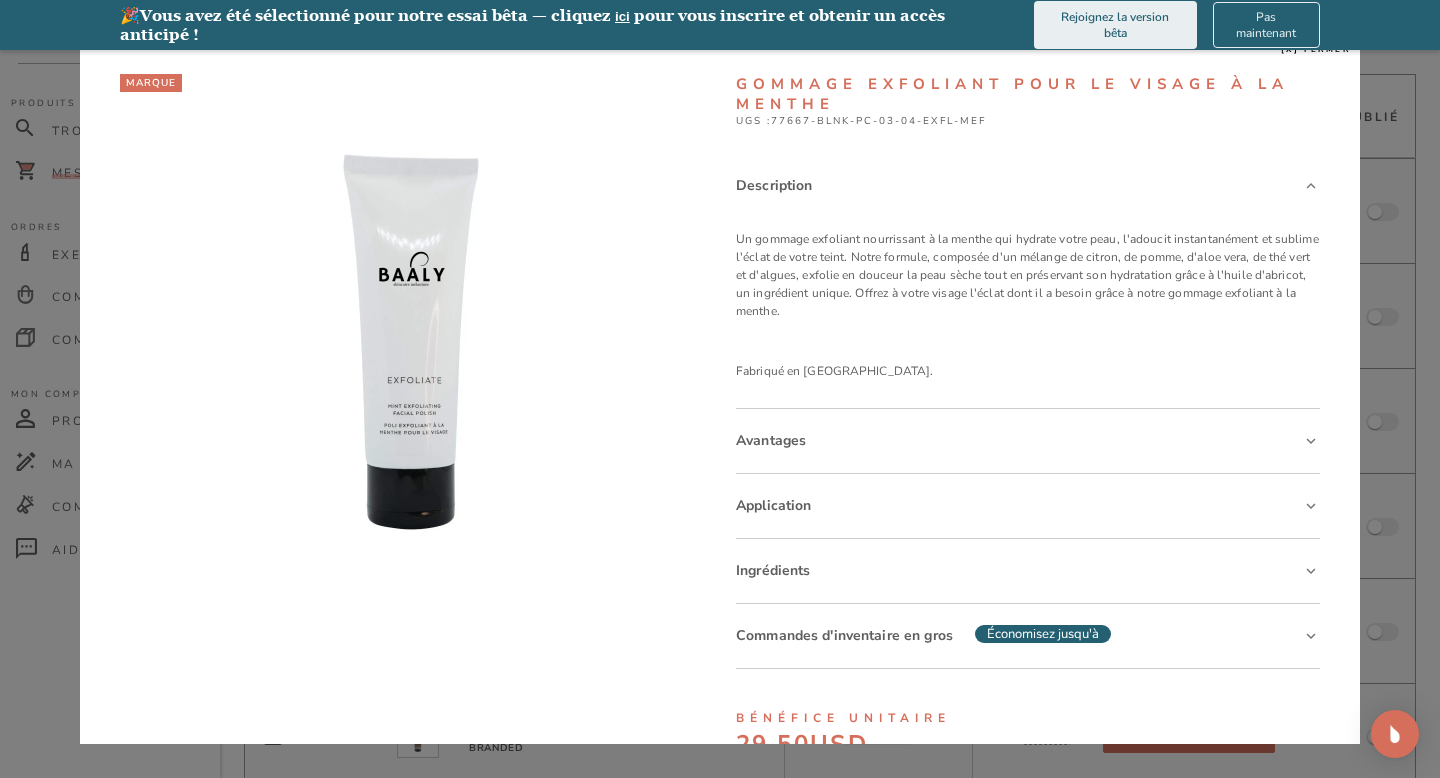 click at bounding box center (720, 389) 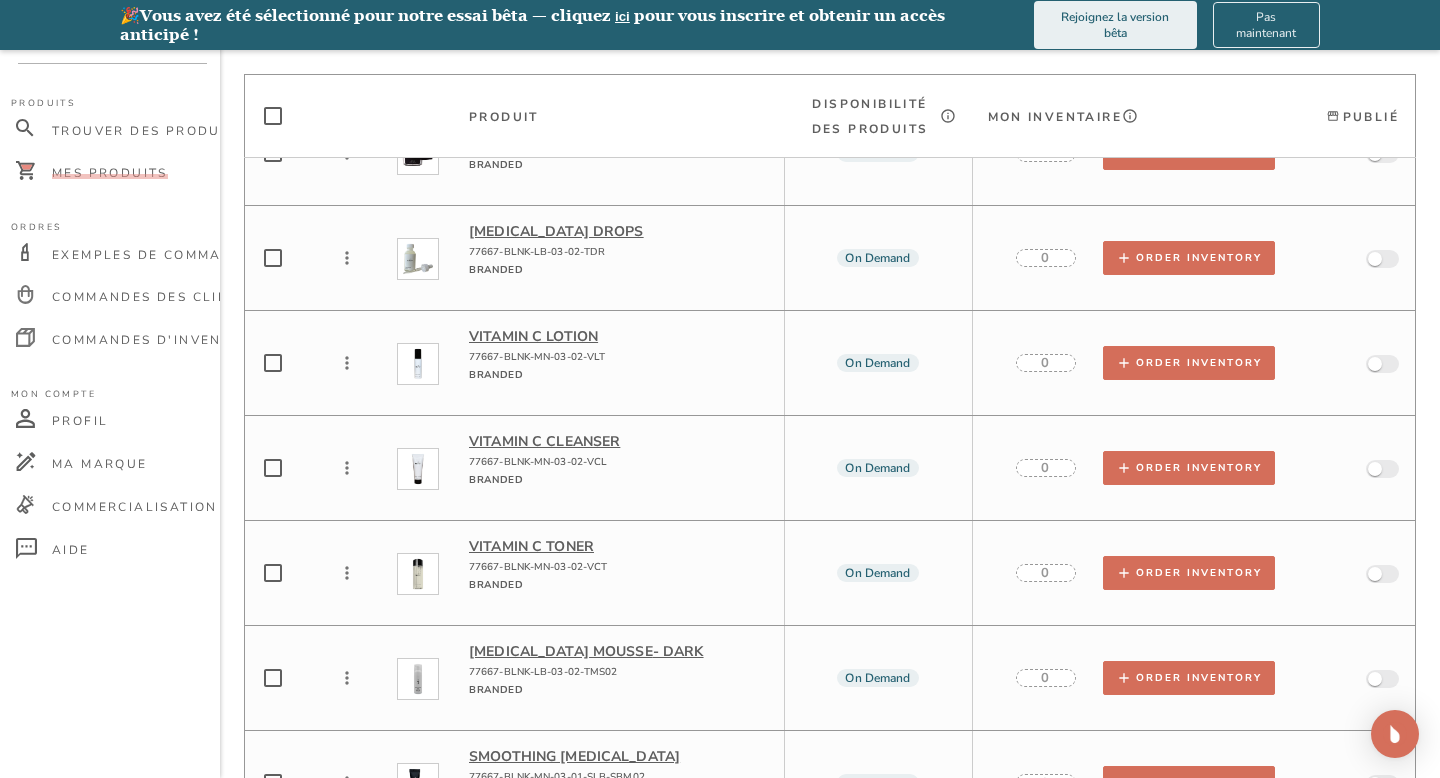 scroll, scrollTop: 315, scrollLeft: 0, axis: vertical 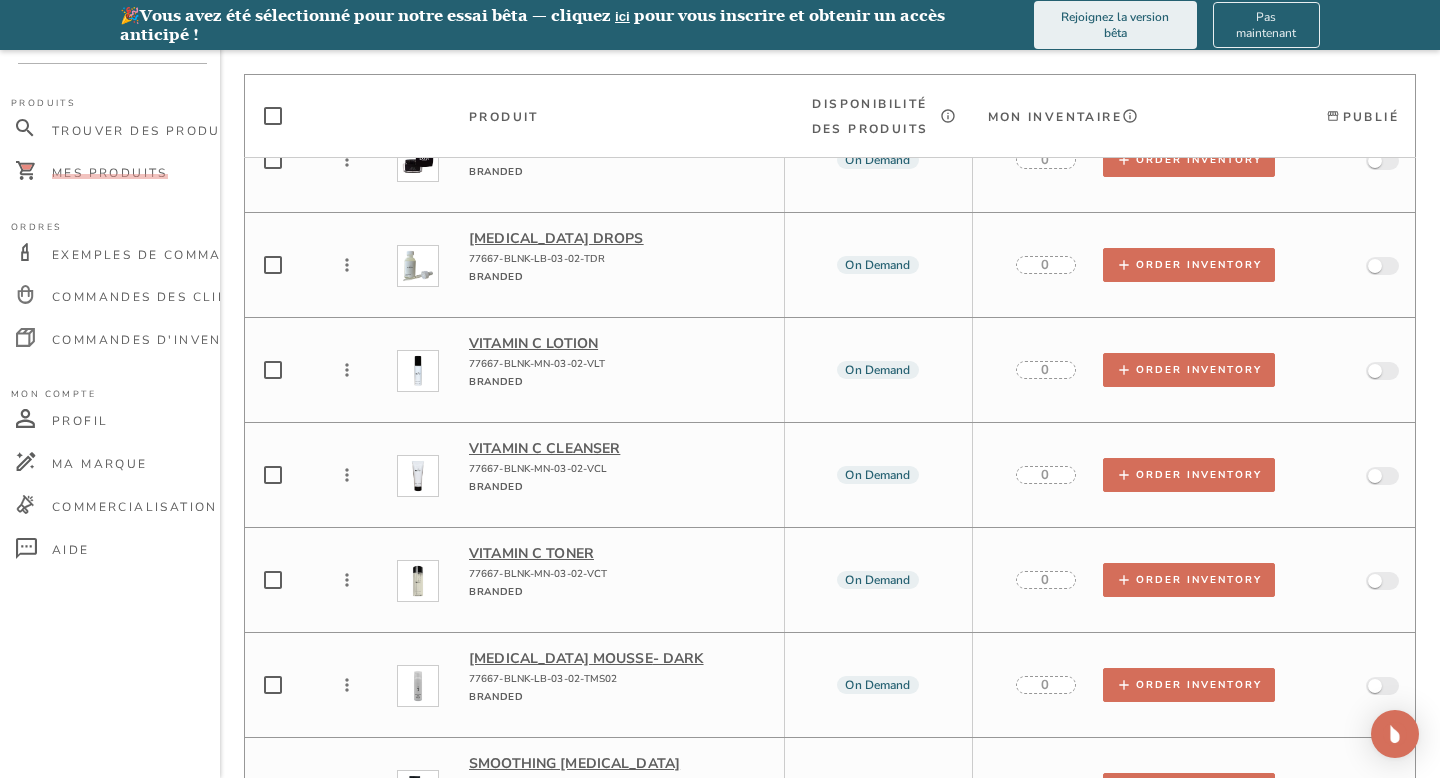 click on "Vitamin C Cleanser" at bounding box center [618, 448] 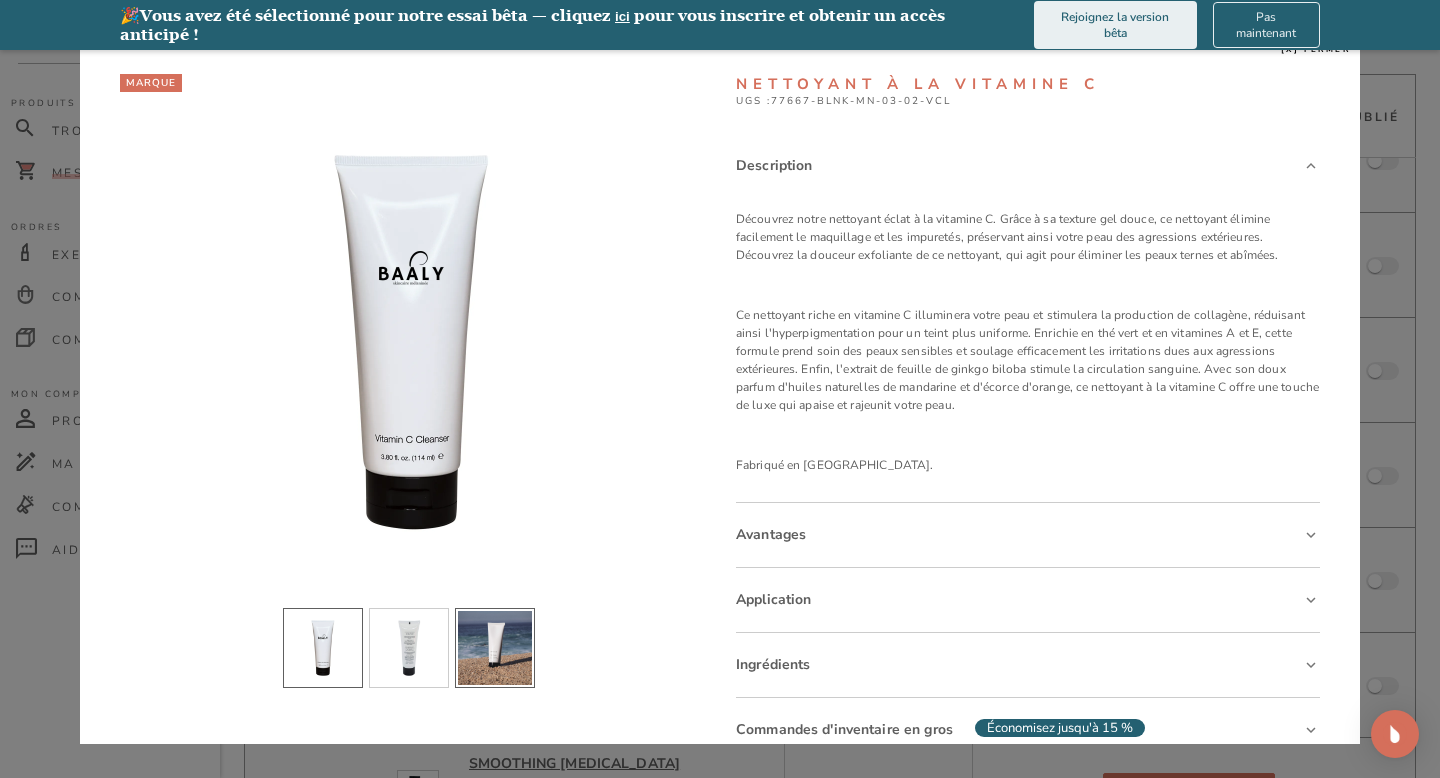 click at bounding box center (495, 648) 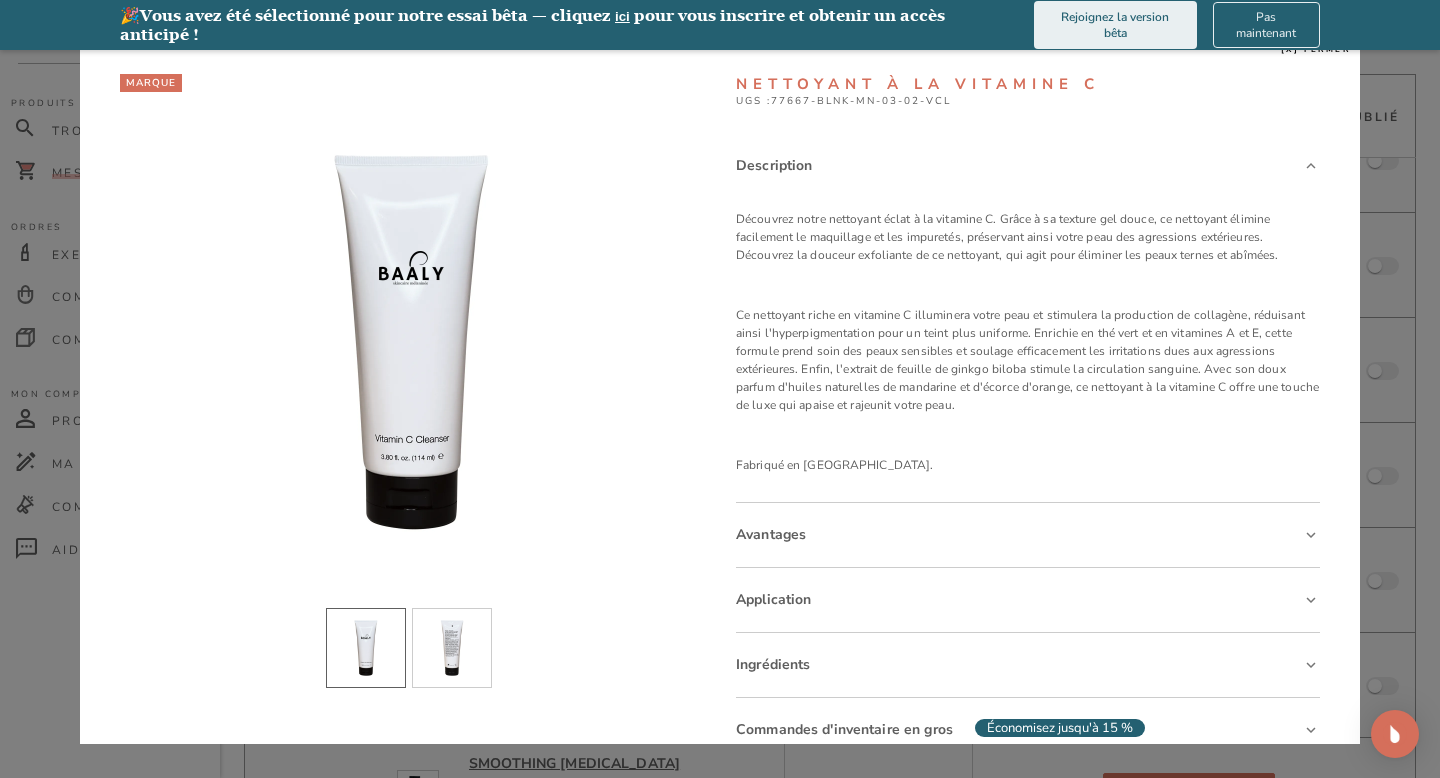 click at bounding box center [366, 648] 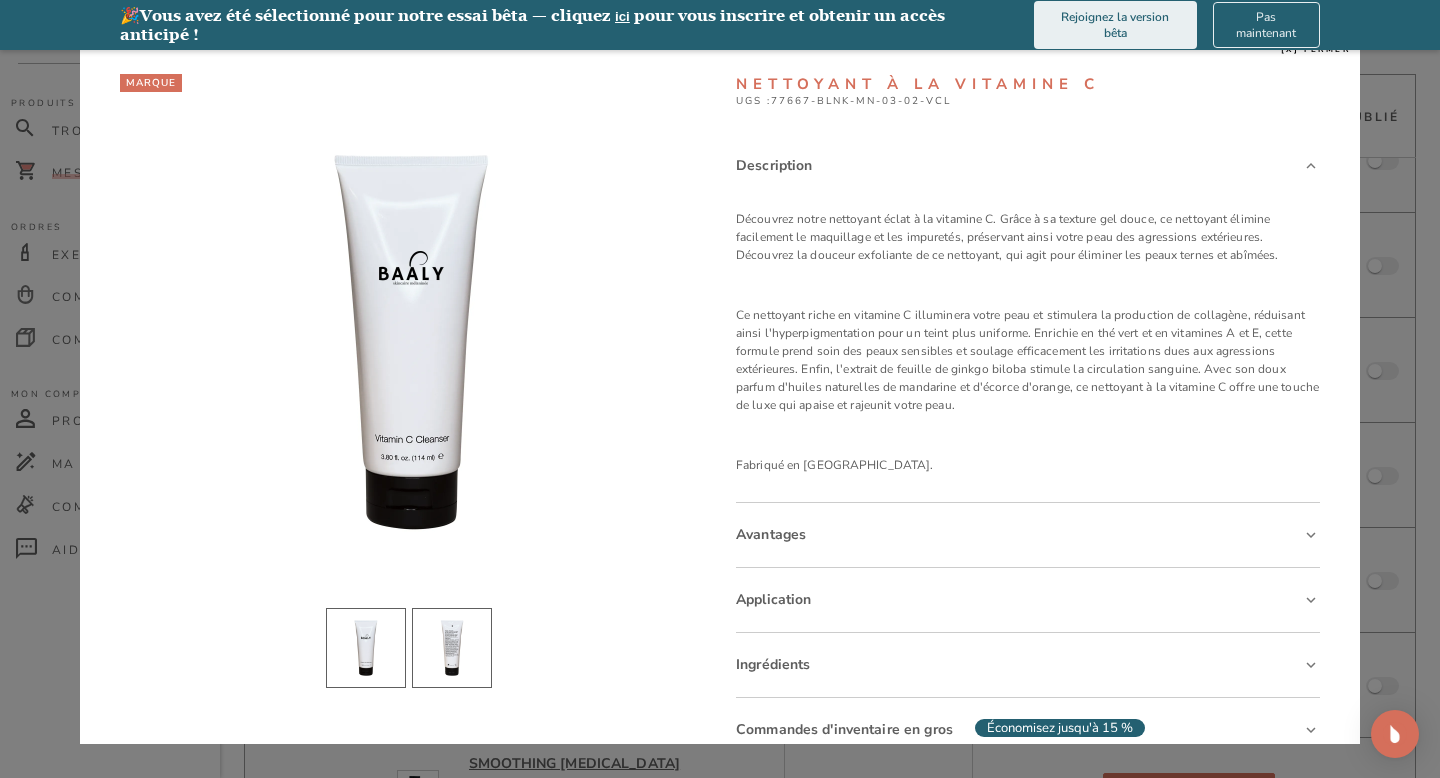 click at bounding box center (452, 648) 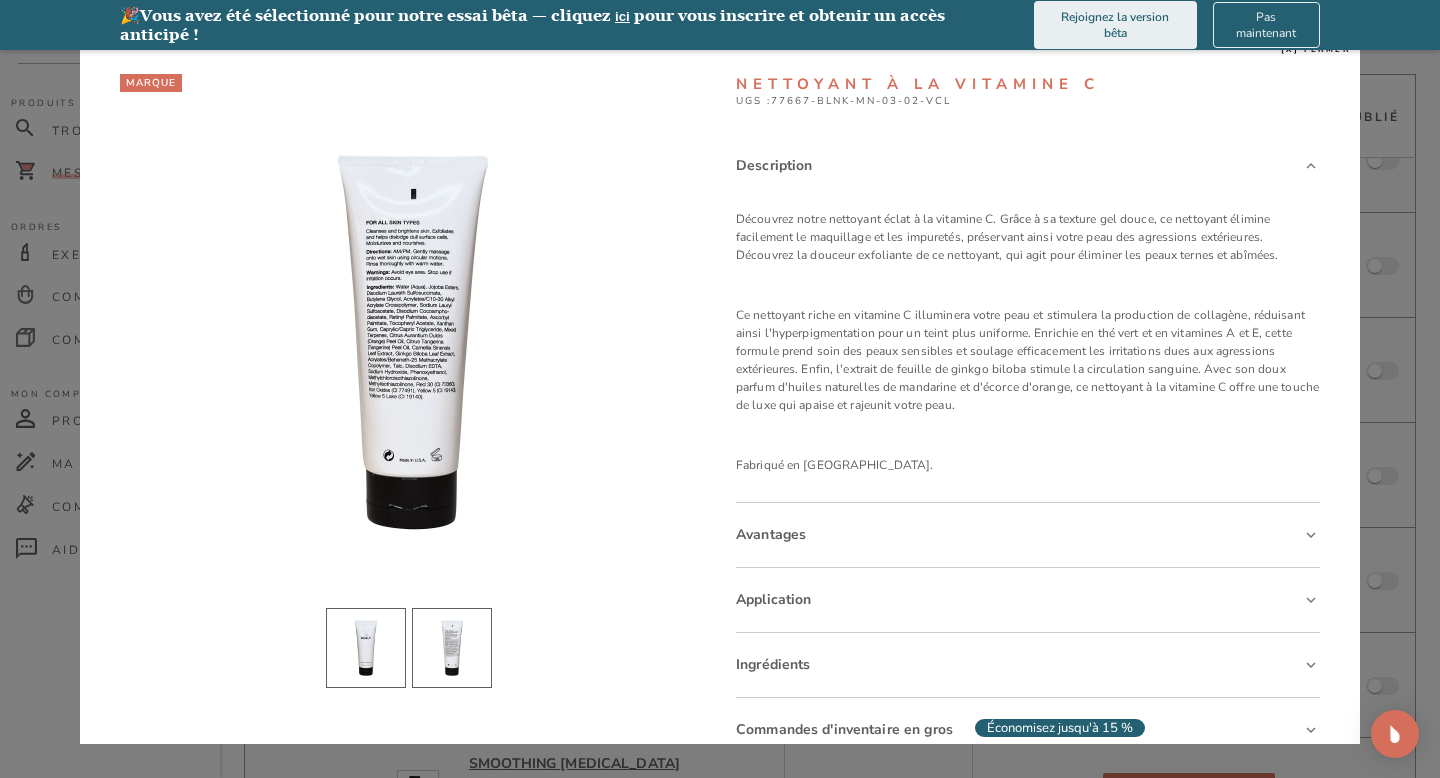 click at bounding box center (366, 648) 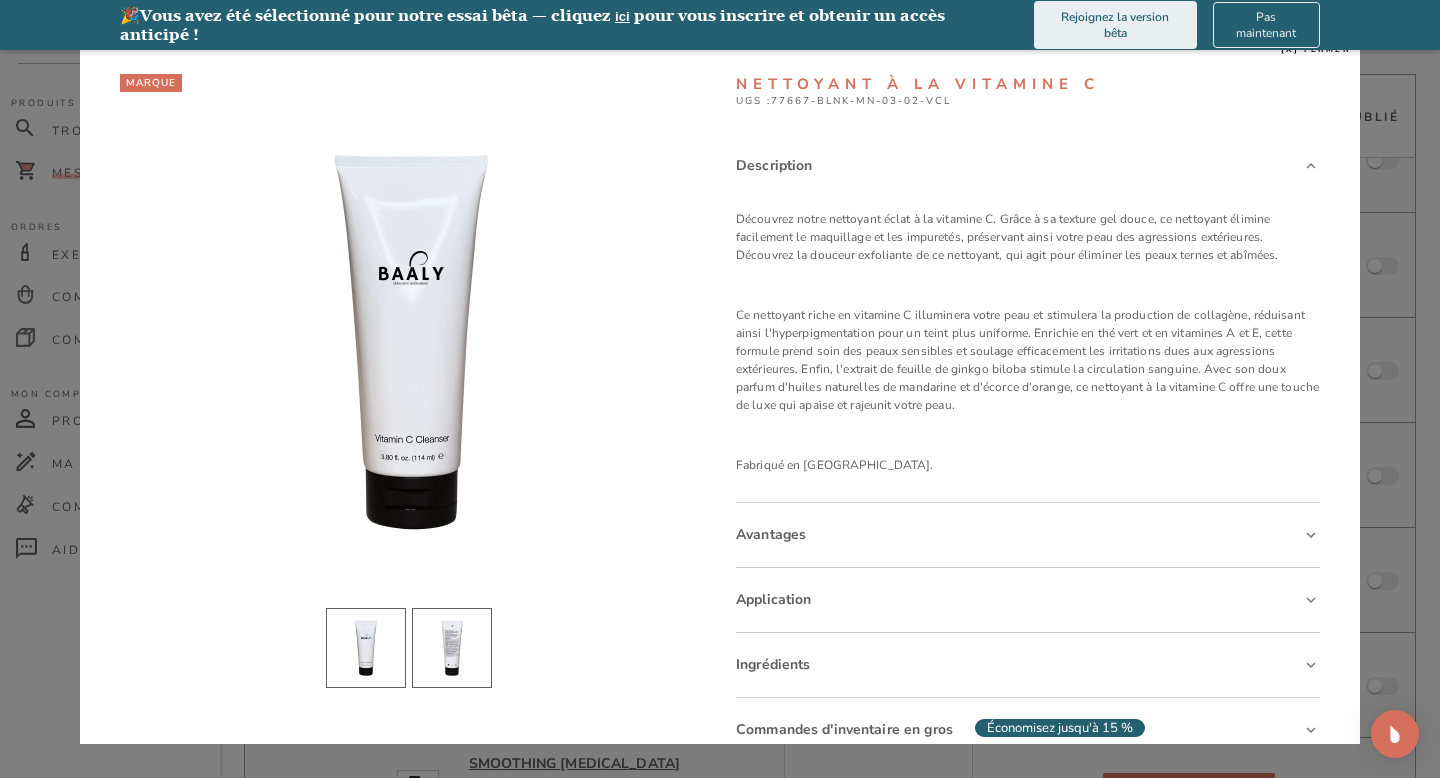 click at bounding box center (452, 648) 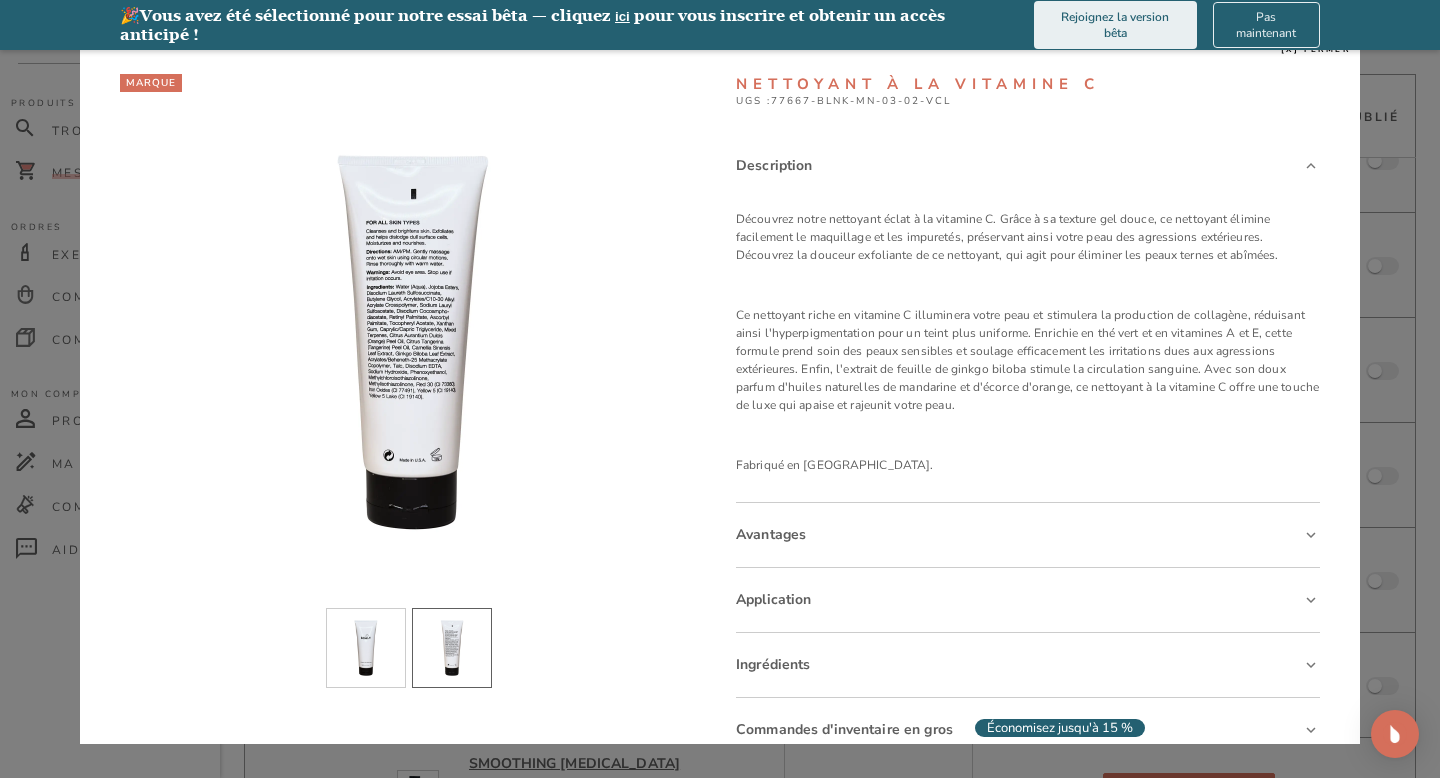 click on "Avantages" at bounding box center (1028, 535) 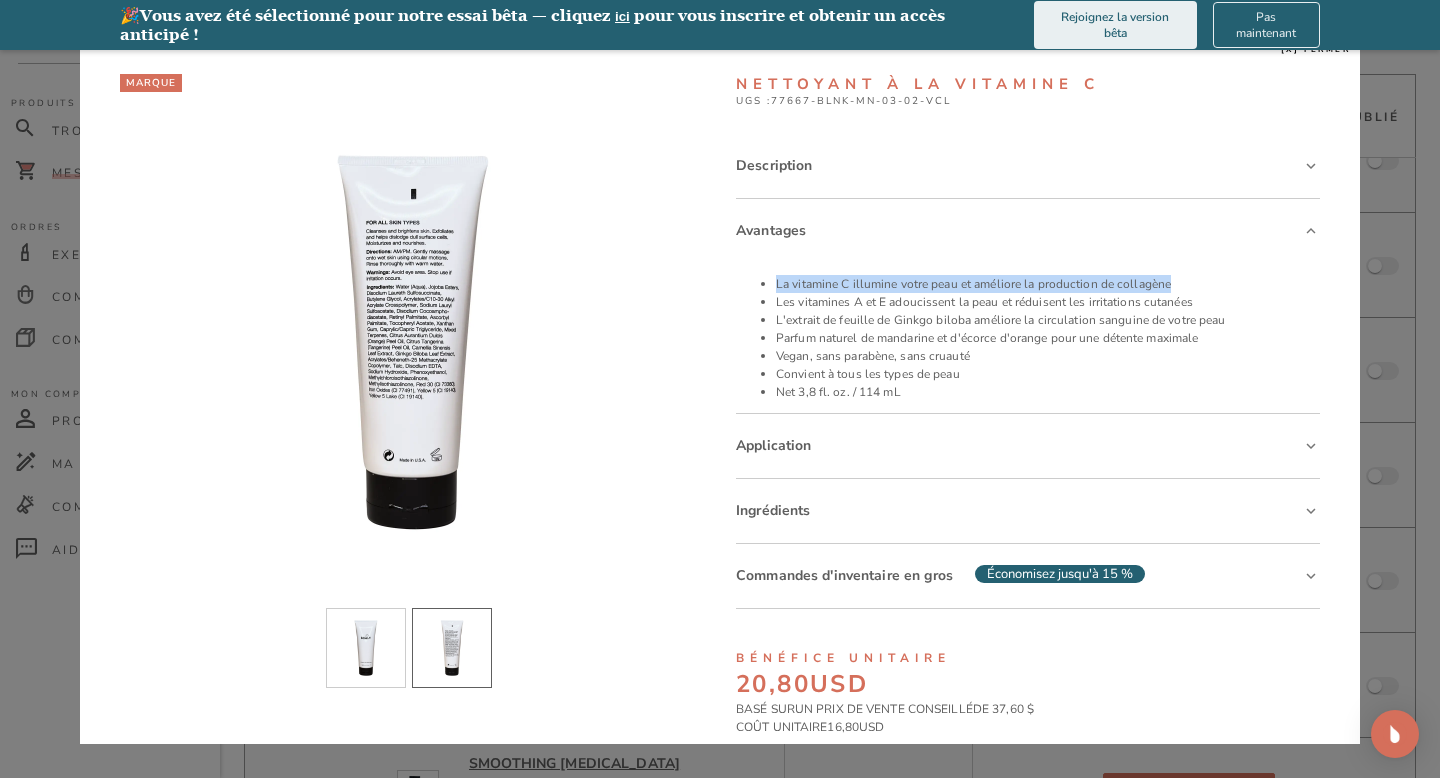 drag, startPoint x: 772, startPoint y: 282, endPoint x: 1194, endPoint y: 284, distance: 422.00473 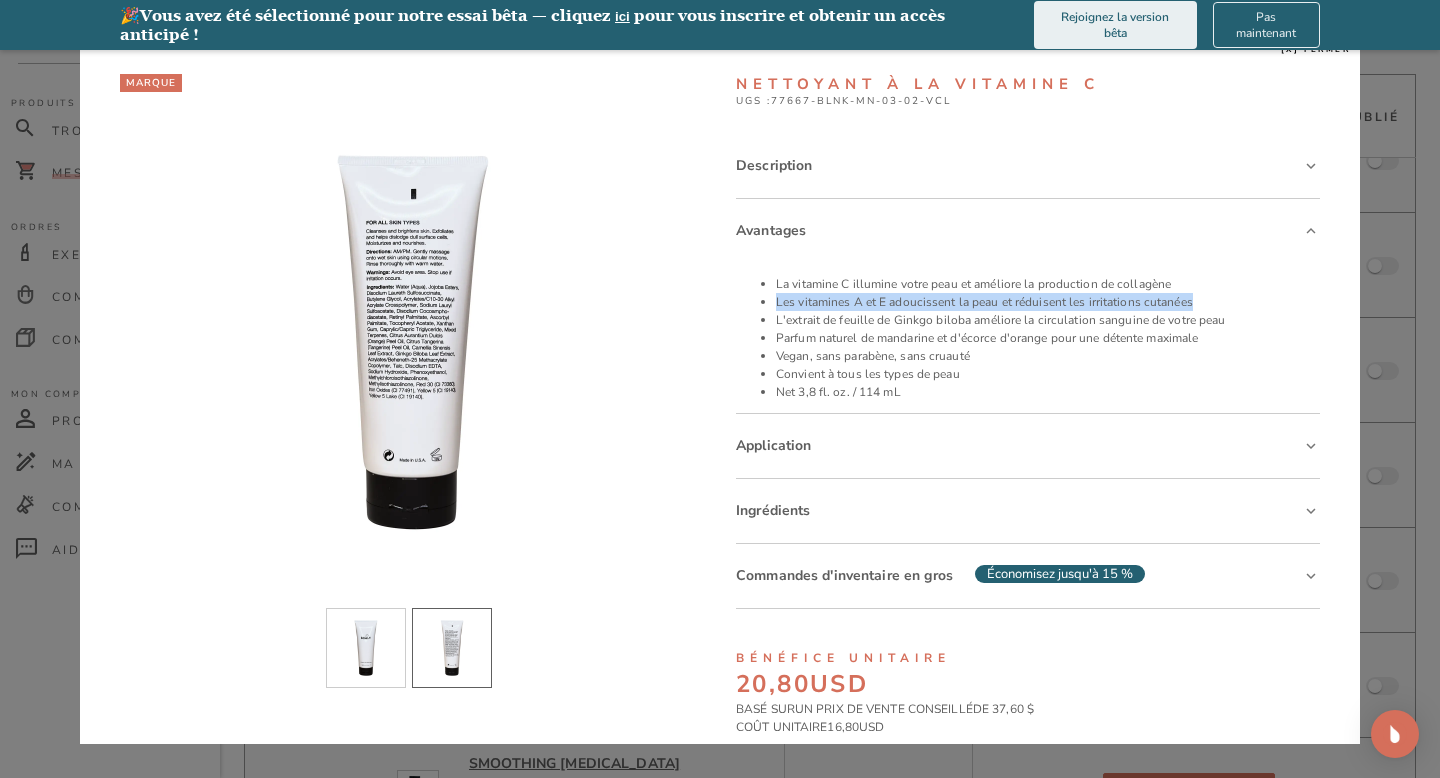 drag, startPoint x: 775, startPoint y: 300, endPoint x: 1197, endPoint y: 304, distance: 422.01895 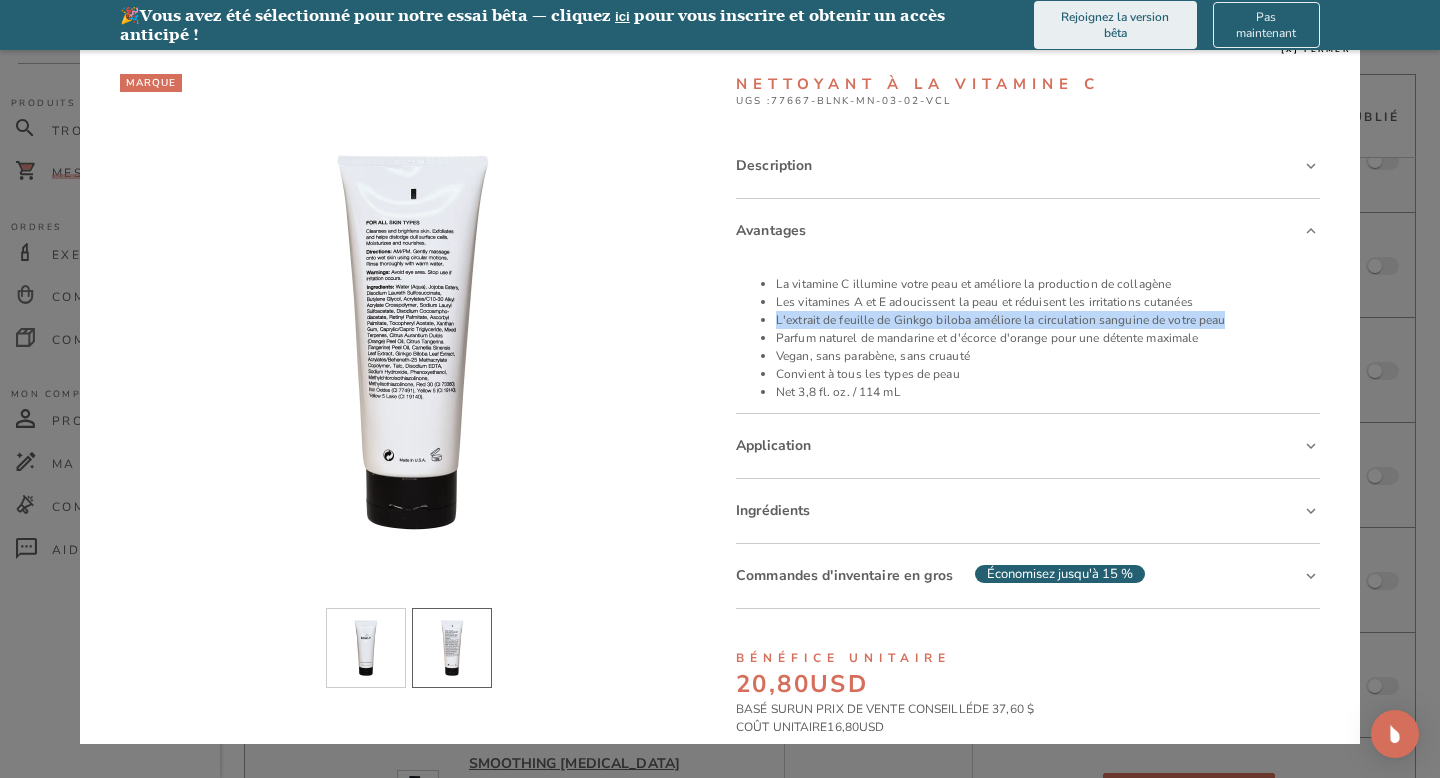 drag, startPoint x: 772, startPoint y: 314, endPoint x: 1228, endPoint y: 325, distance: 456.13266 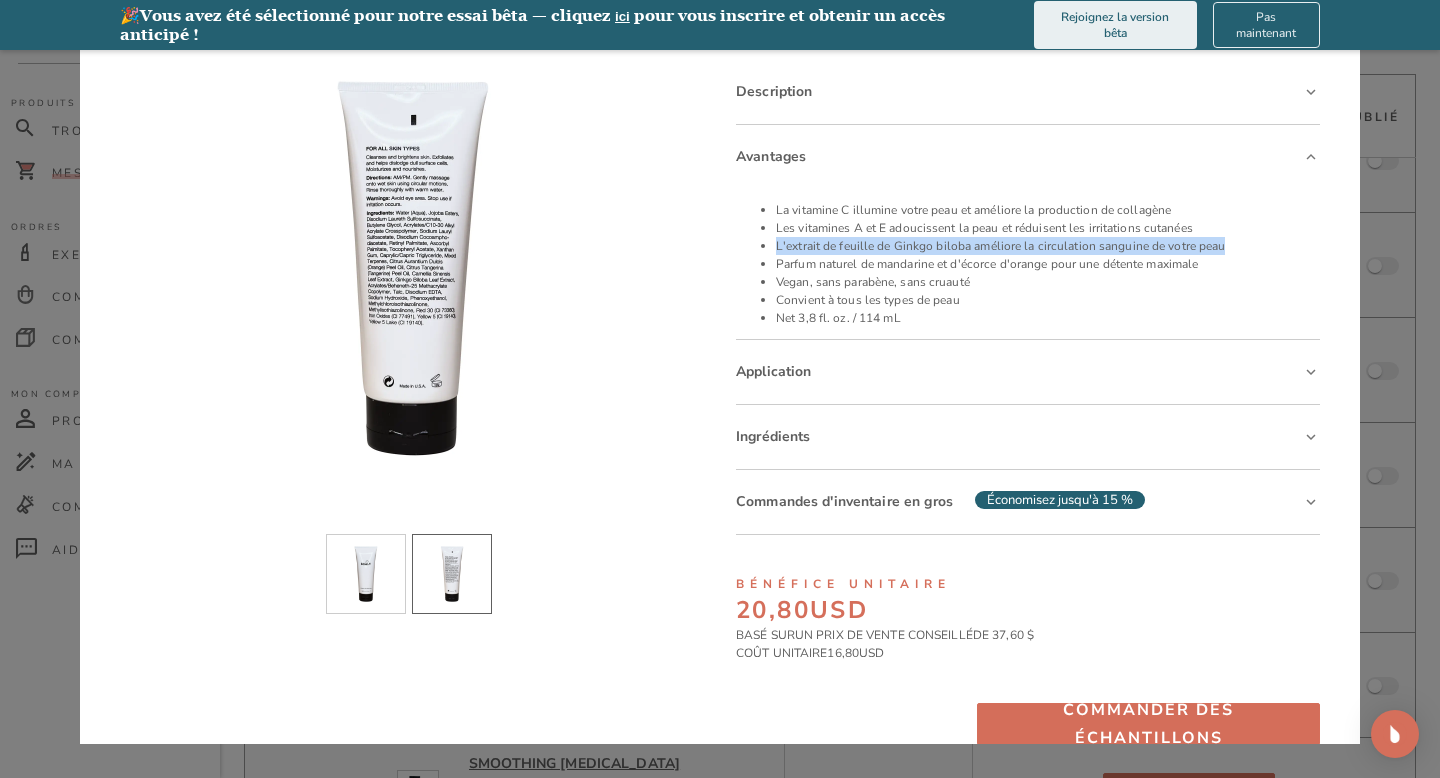 scroll, scrollTop: 83, scrollLeft: 0, axis: vertical 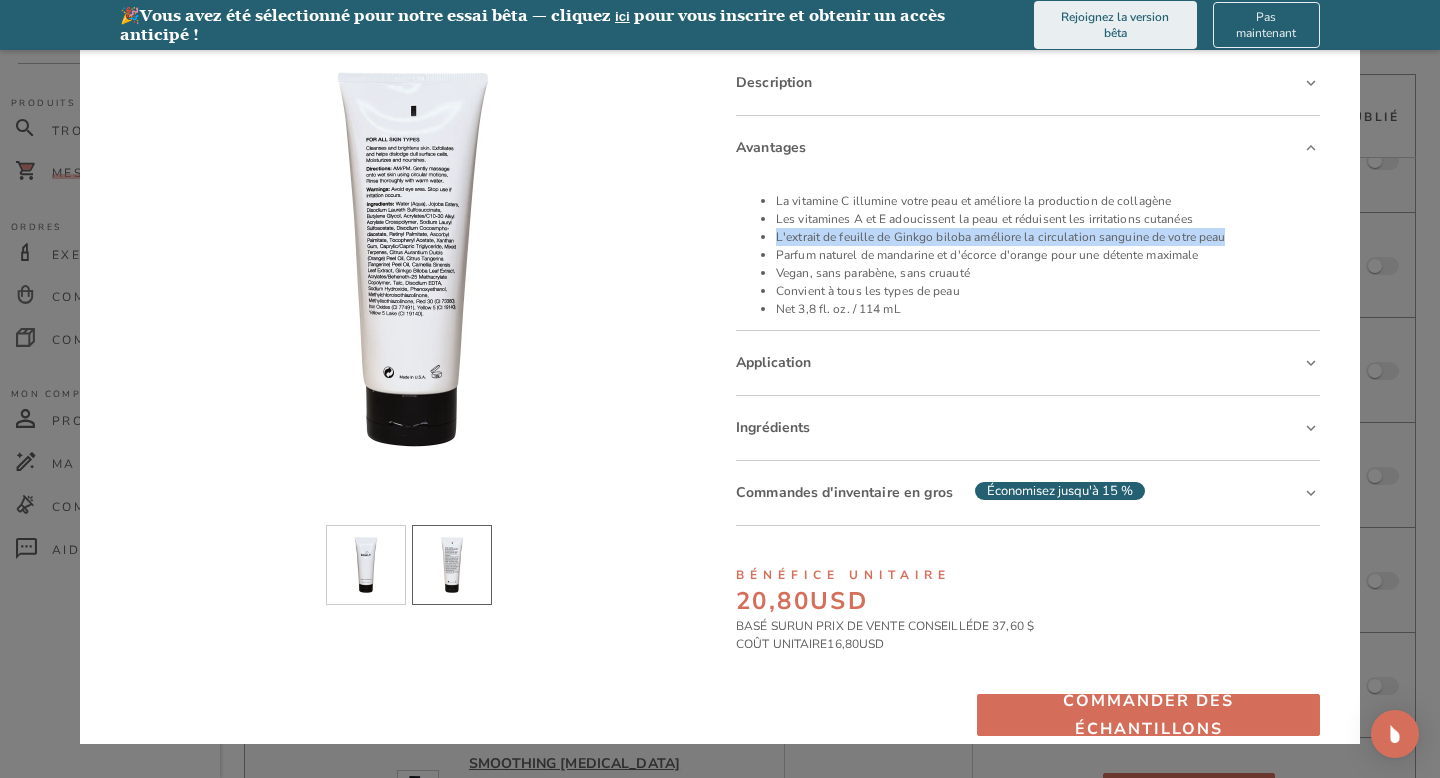 click on "Ingrédients" at bounding box center (1028, 428) 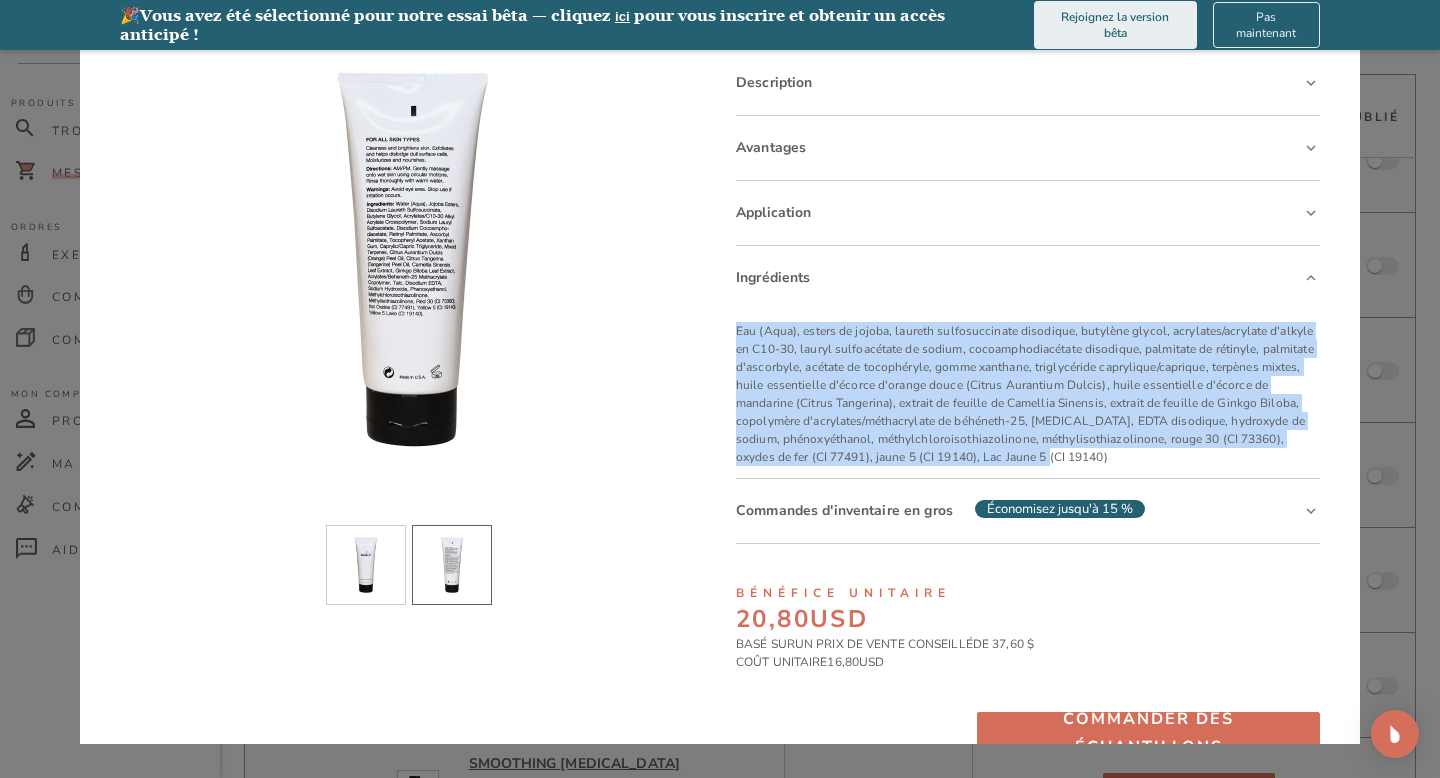 drag, startPoint x: 731, startPoint y: 267, endPoint x: 1312, endPoint y: 460, distance: 612.2173 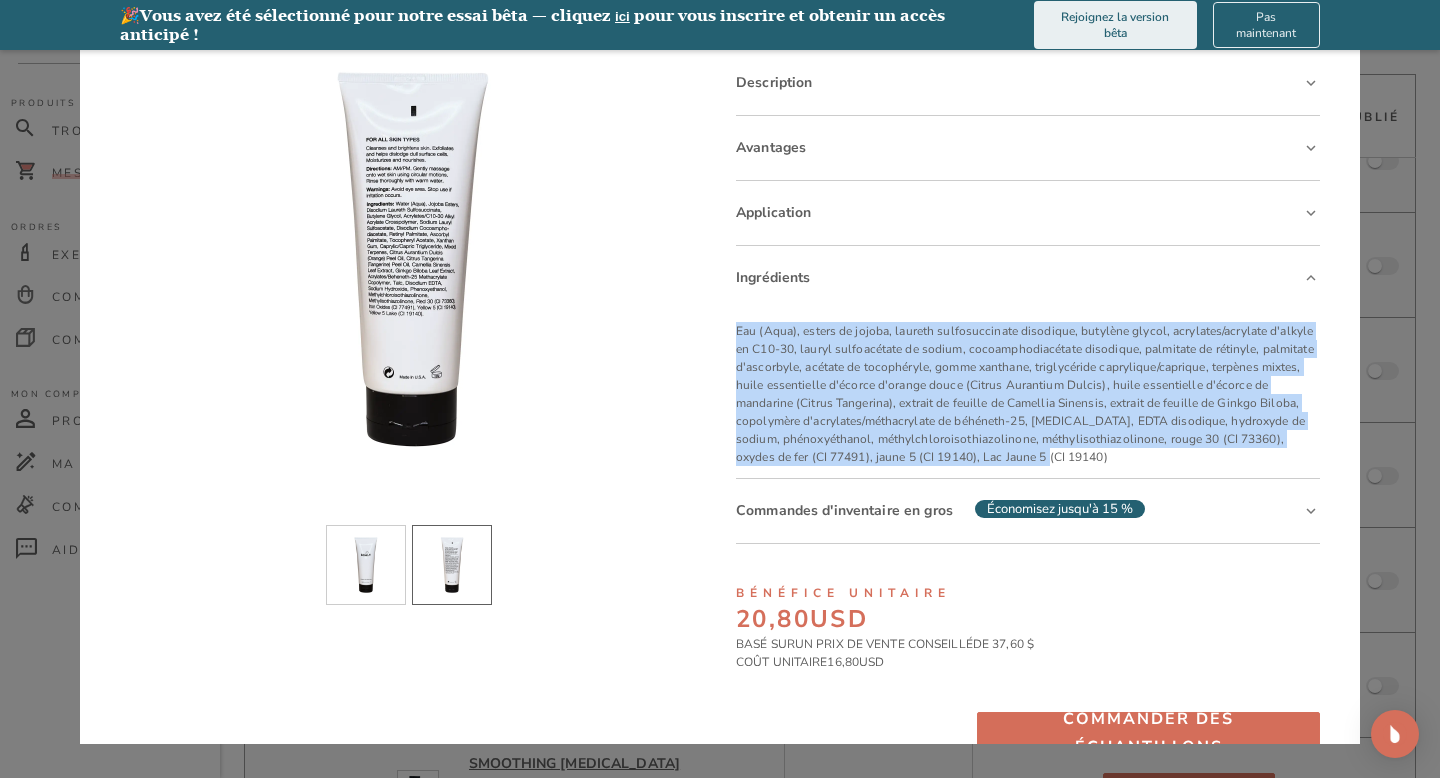 scroll, scrollTop: 0, scrollLeft: 0, axis: both 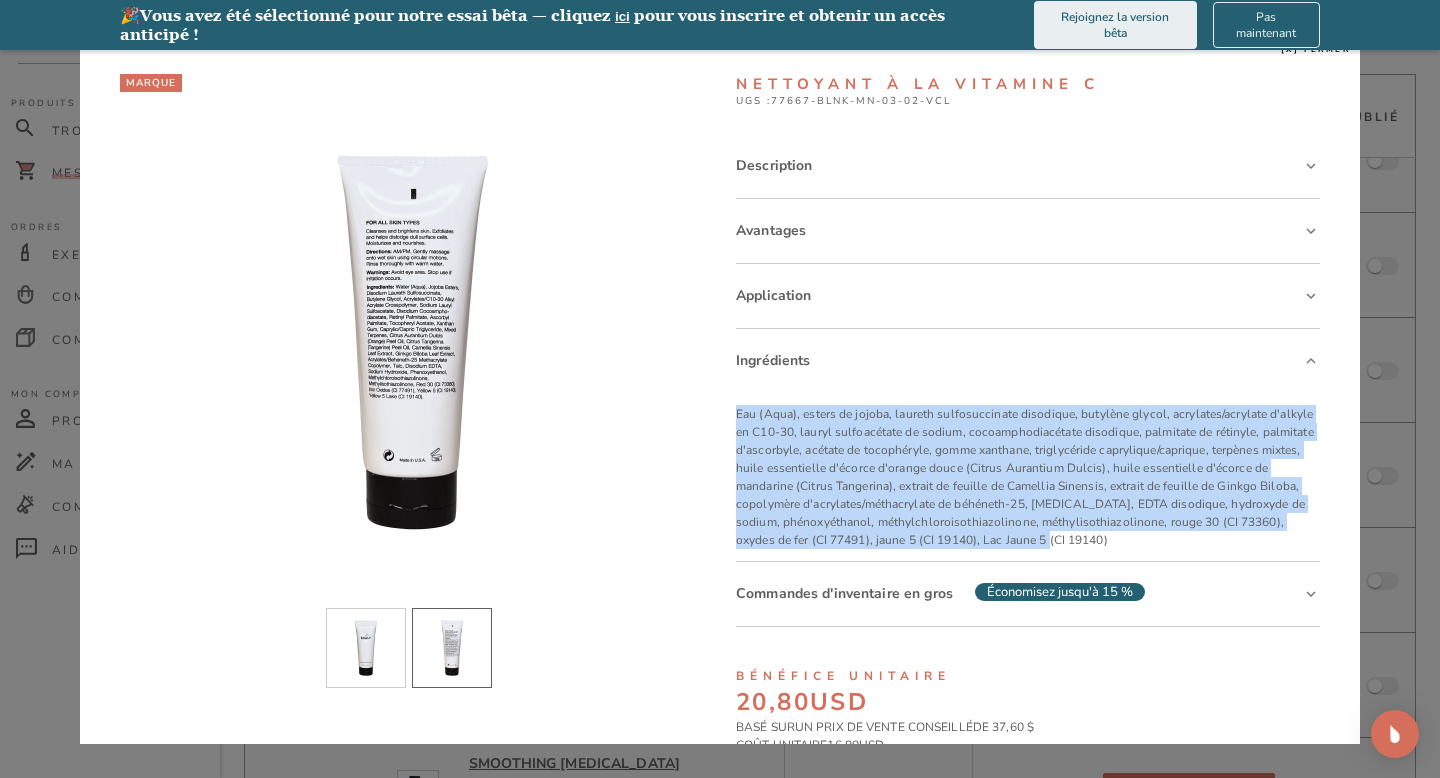 click on "Avantages" at bounding box center (1028, 231) 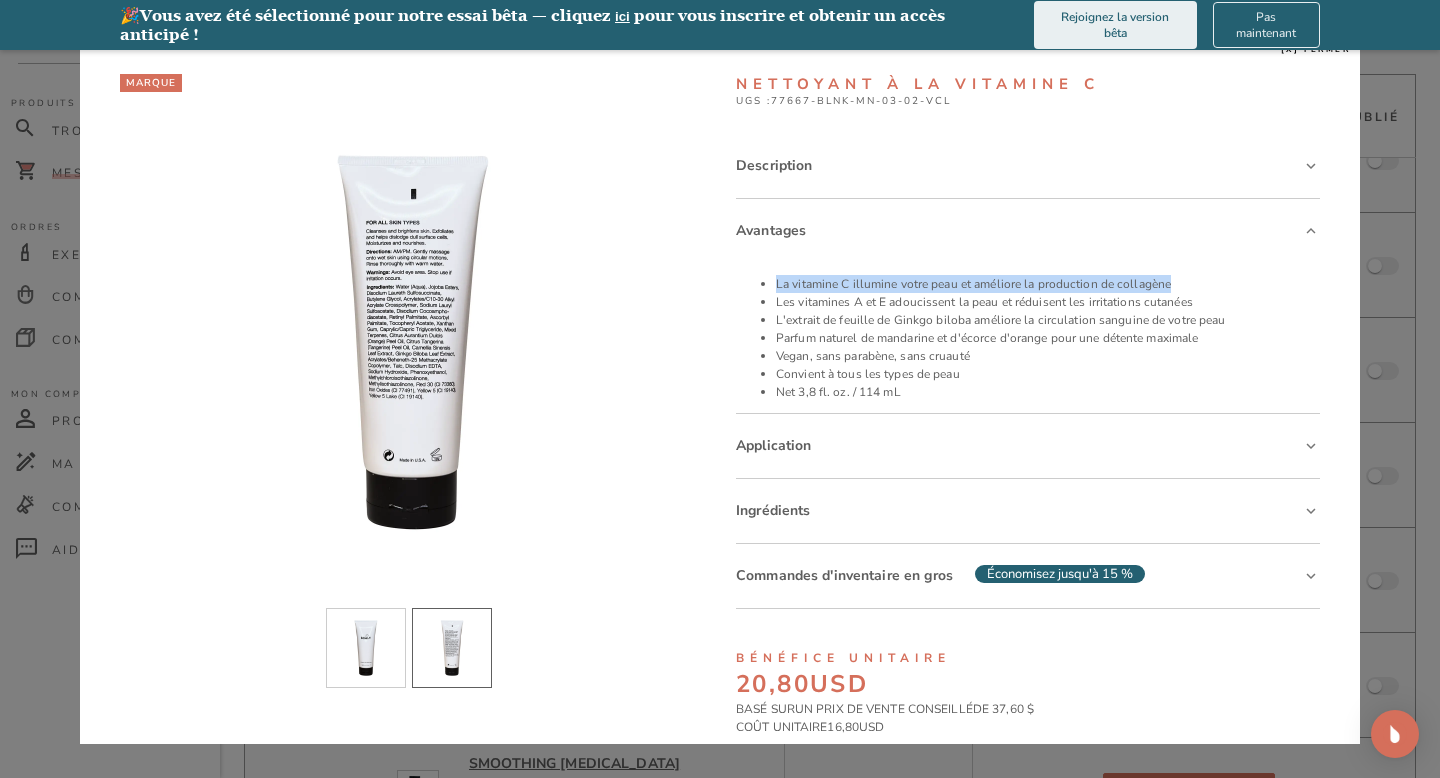drag, startPoint x: 773, startPoint y: 282, endPoint x: 1181, endPoint y: 286, distance: 408.0196 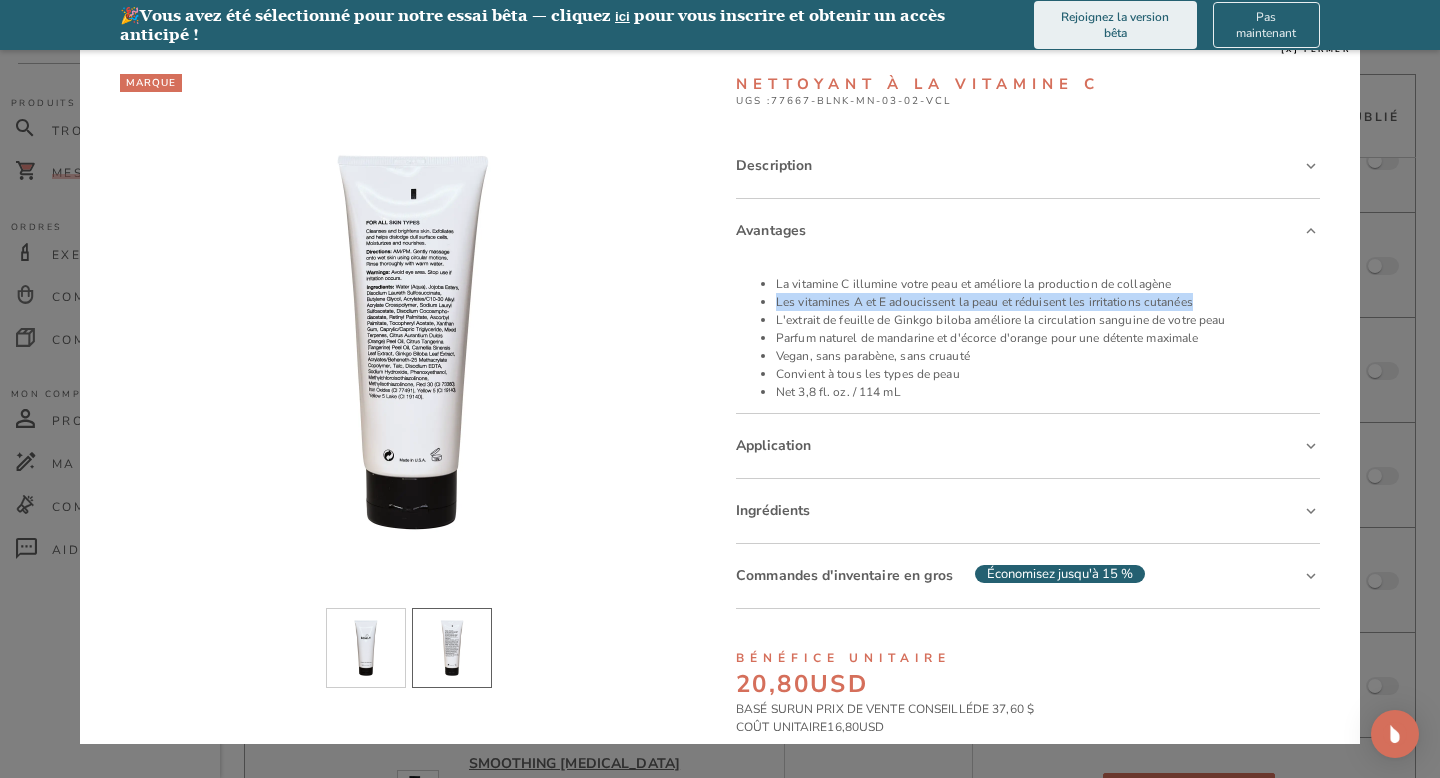 drag, startPoint x: 772, startPoint y: 300, endPoint x: 1202, endPoint y: 303, distance: 430.01047 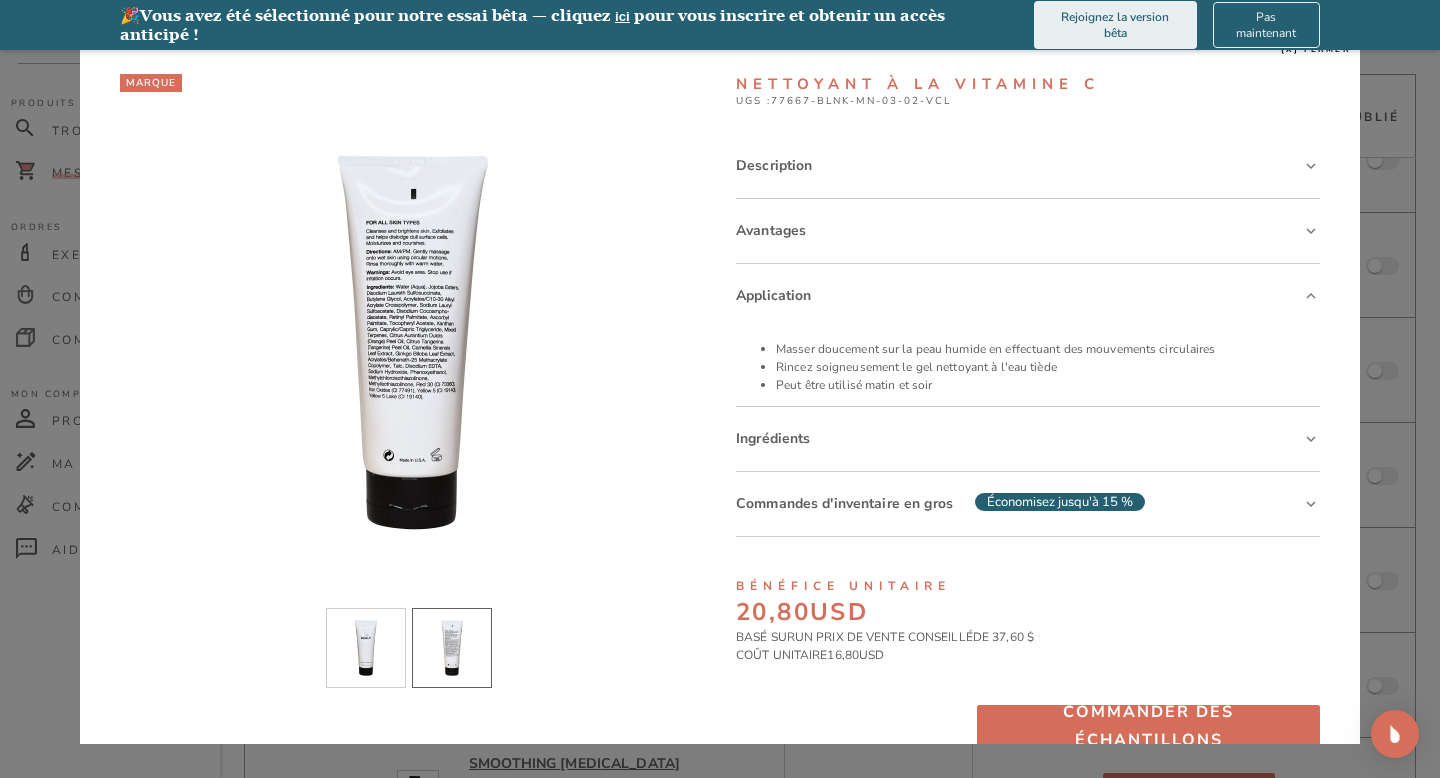 click on "Avantages" at bounding box center (1019, 230) 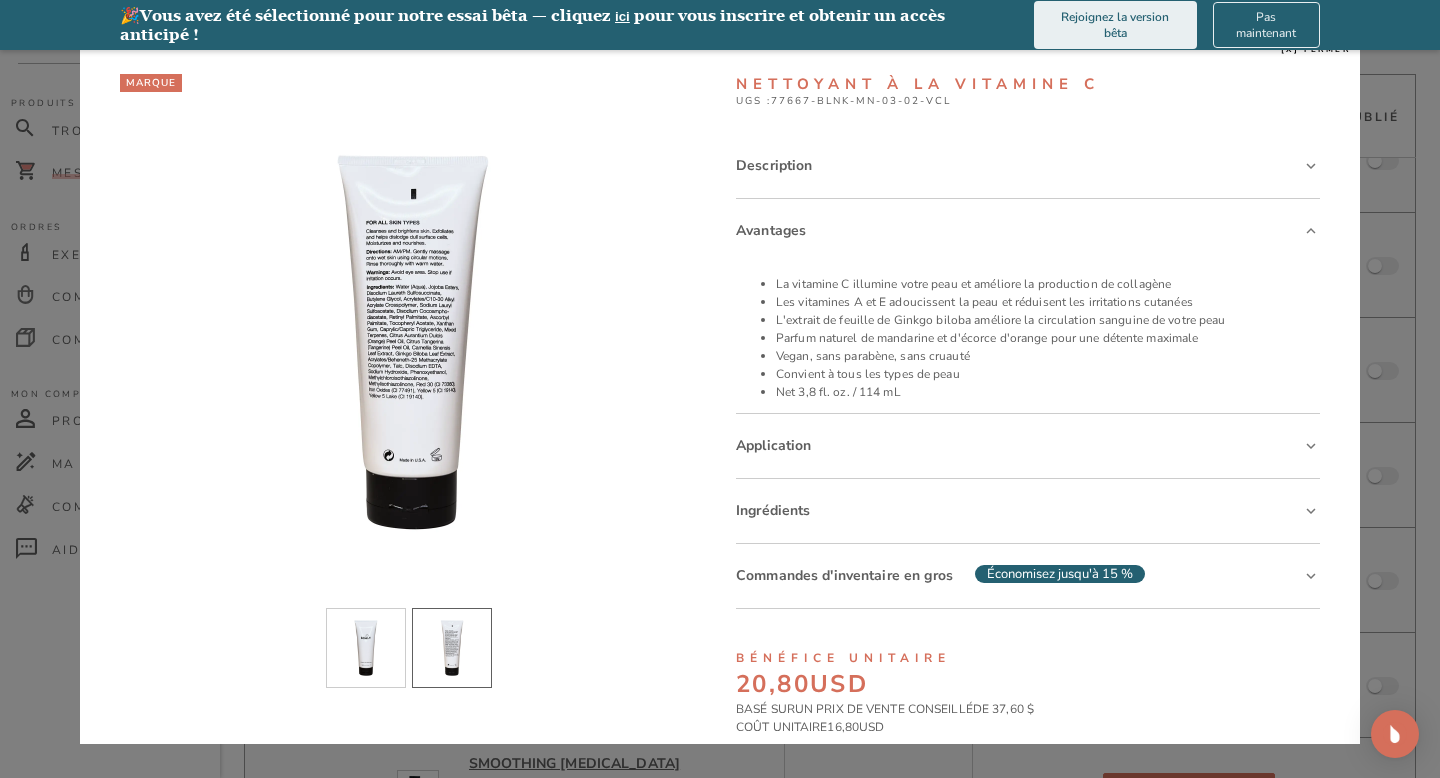 click at bounding box center (412, 342) 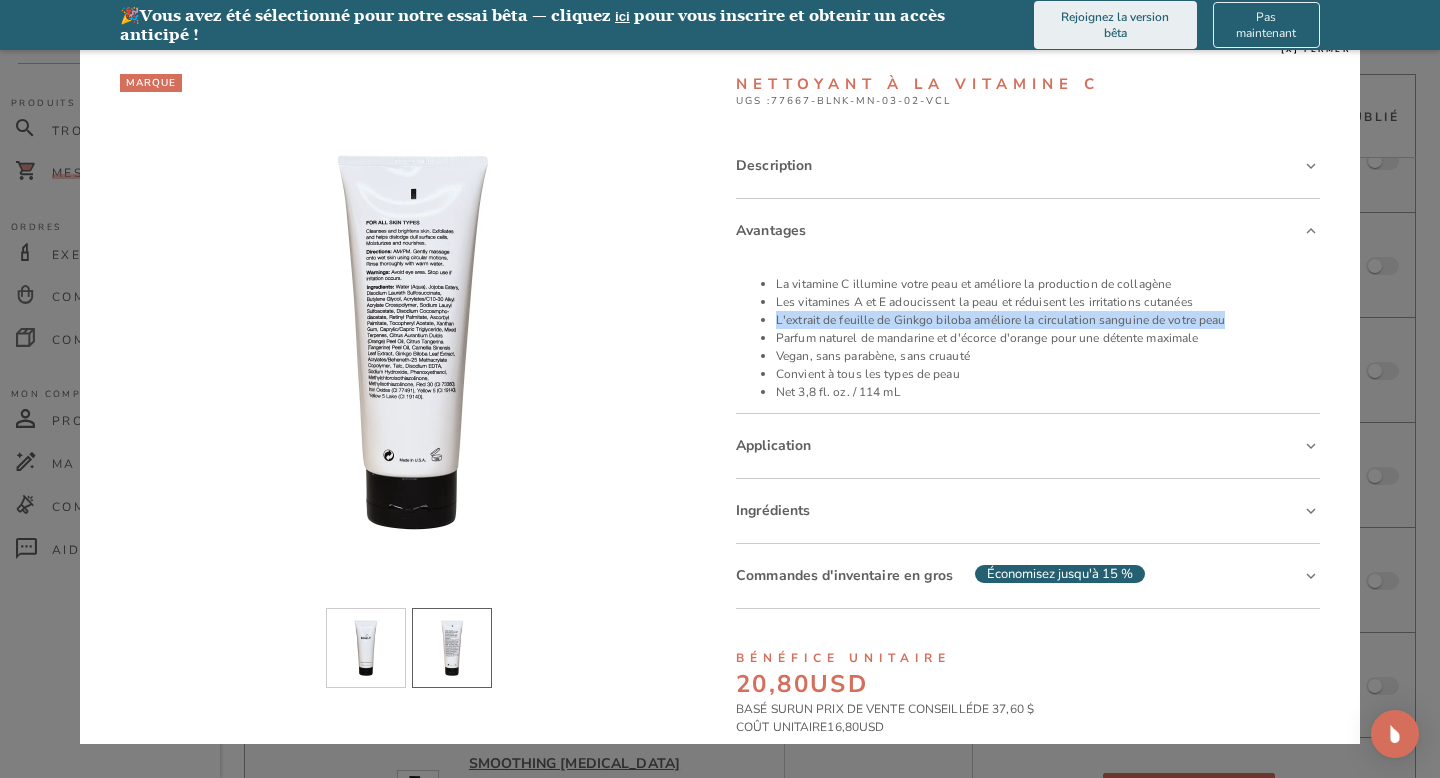 drag, startPoint x: 771, startPoint y: 317, endPoint x: 1227, endPoint y: 320, distance: 456.00986 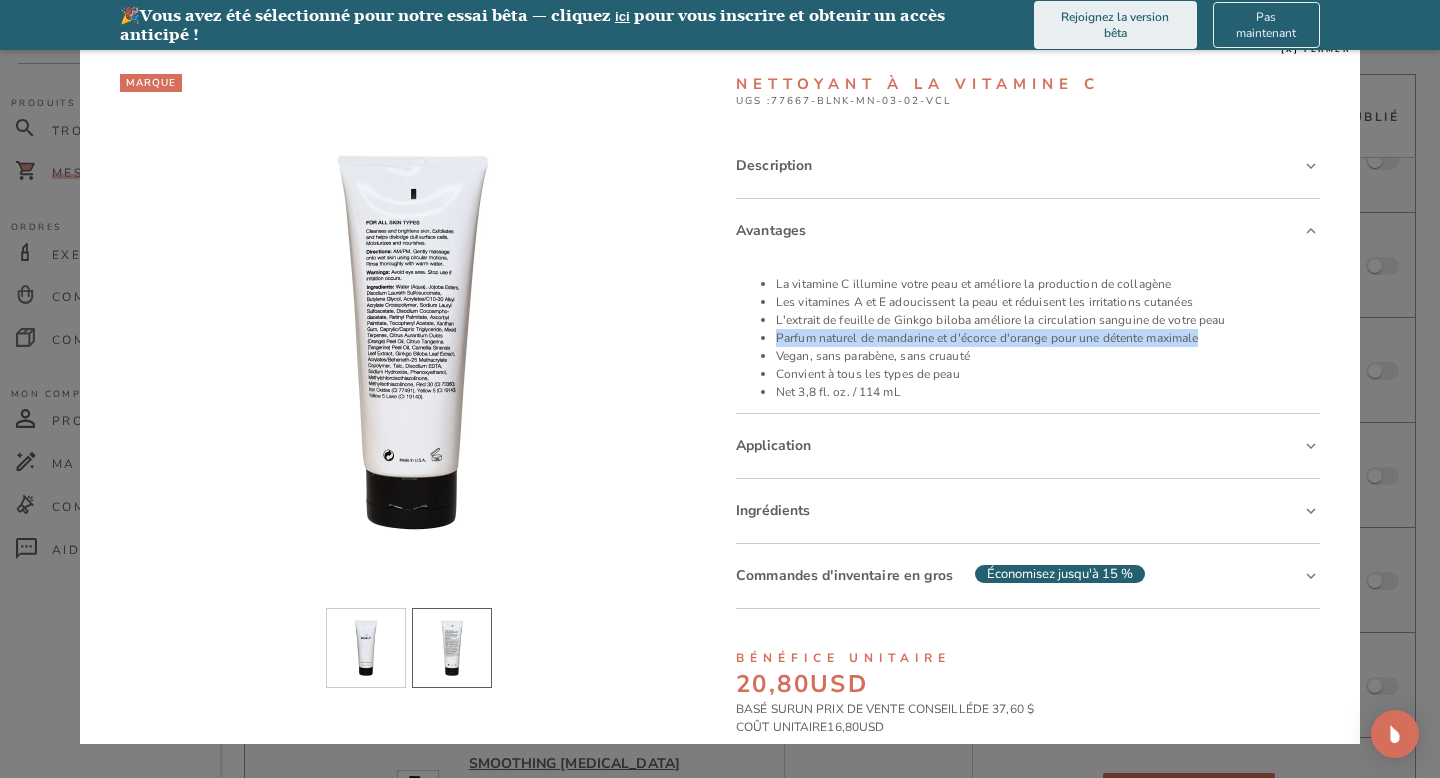 drag, startPoint x: 776, startPoint y: 333, endPoint x: 1221, endPoint y: 335, distance: 445.0045 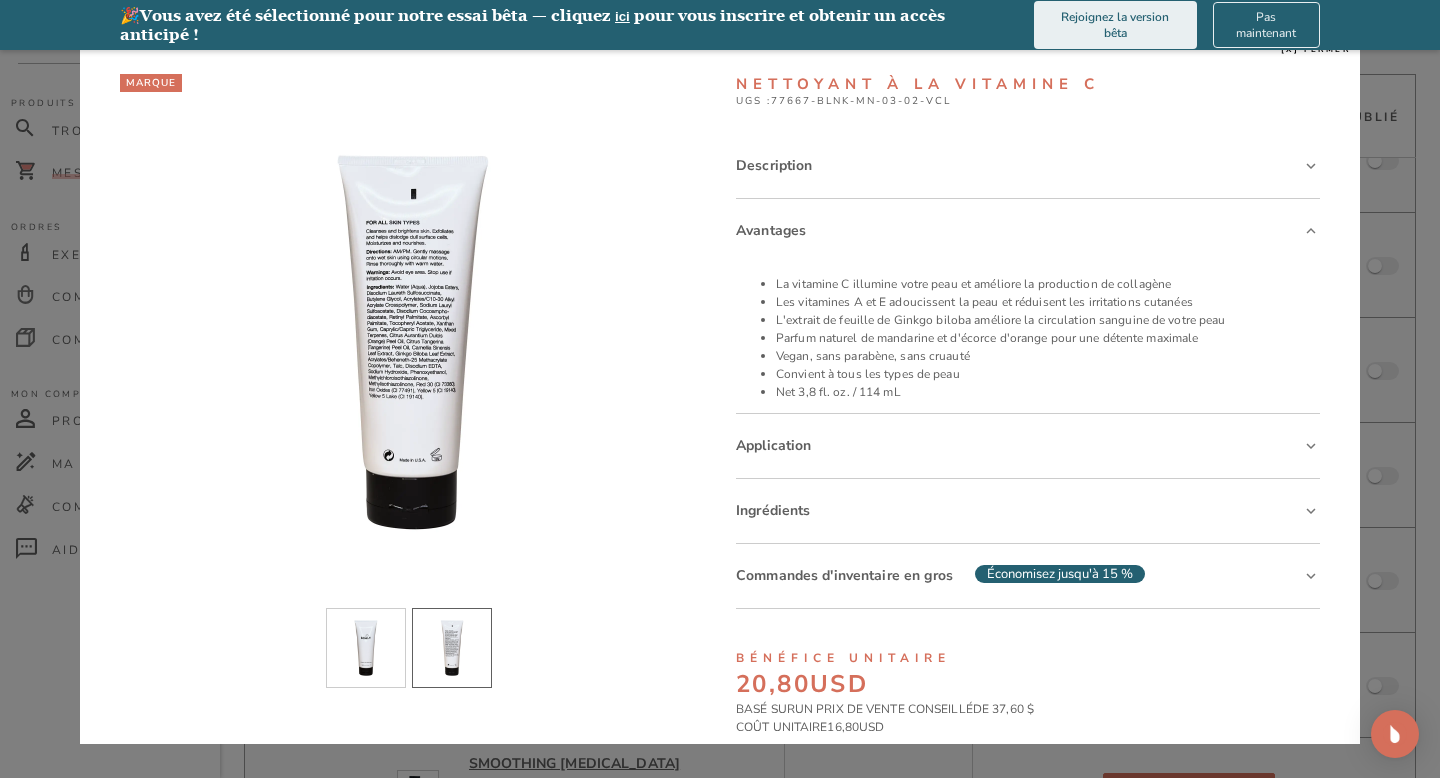 click on "Ingrédients" at bounding box center (1019, 510) 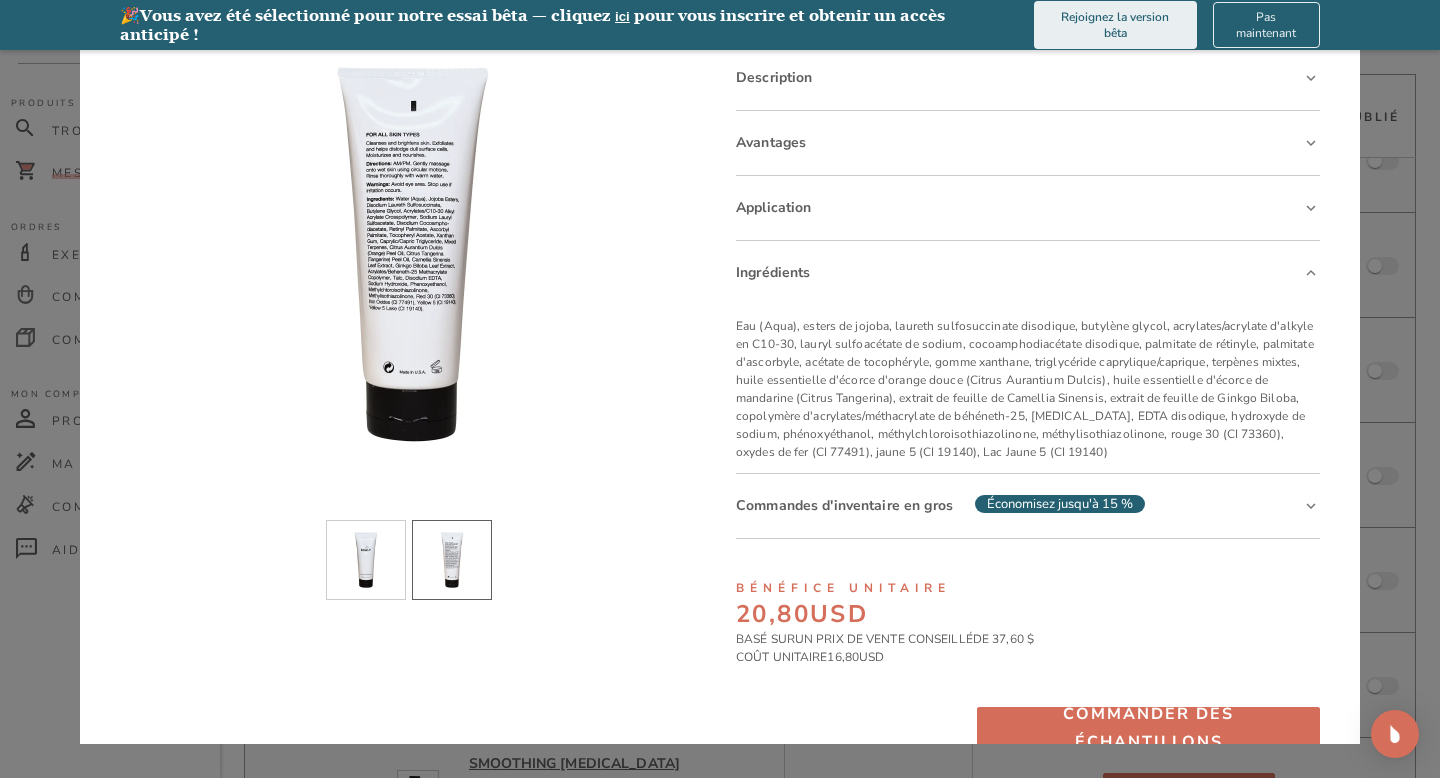 scroll, scrollTop: 102, scrollLeft: 0, axis: vertical 